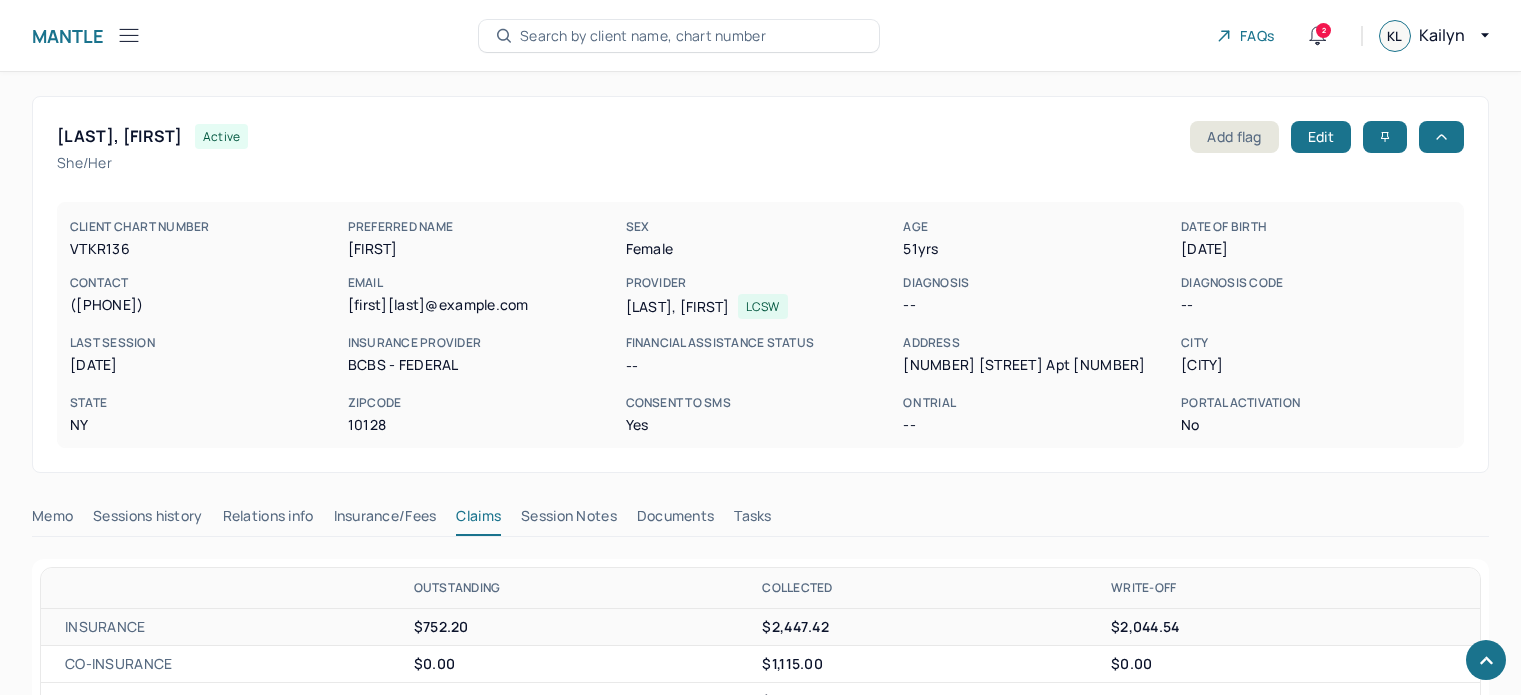 scroll, scrollTop: 712, scrollLeft: 0, axis: vertical 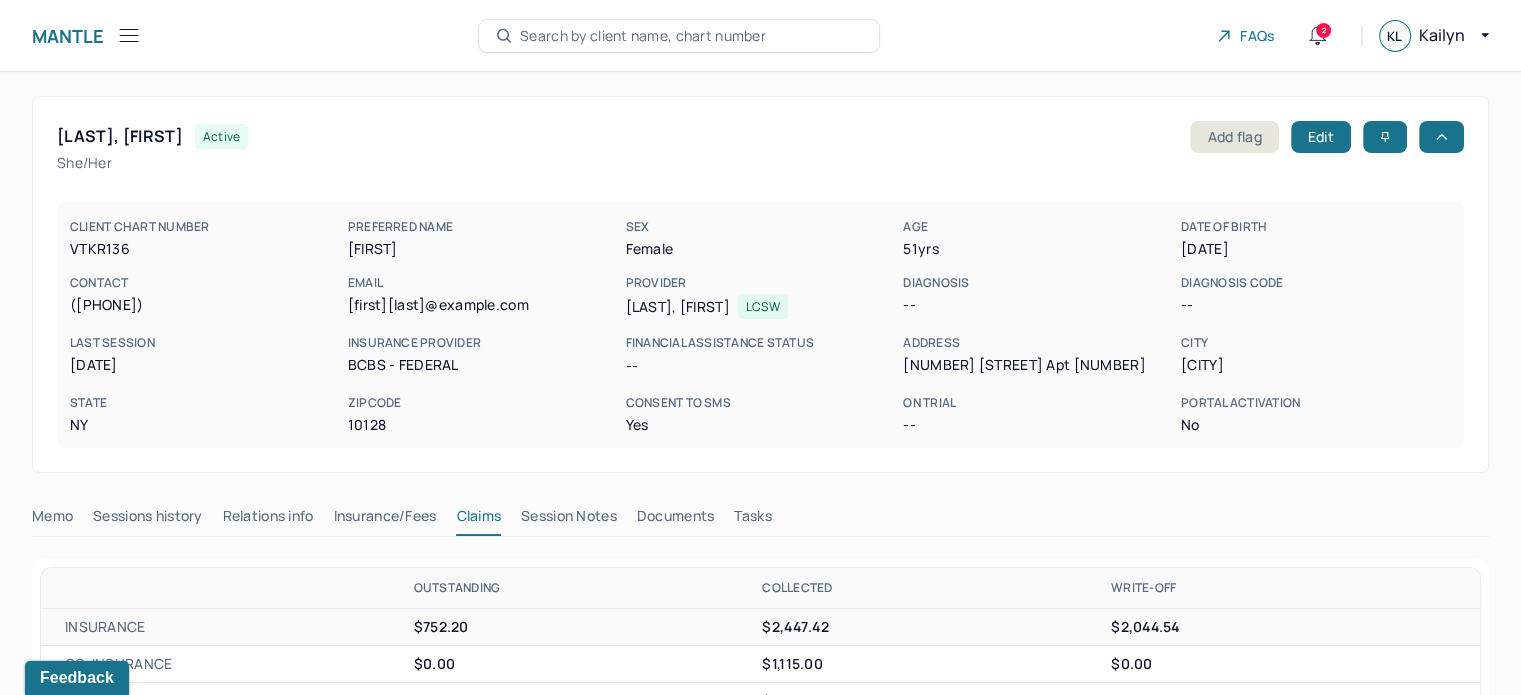 click 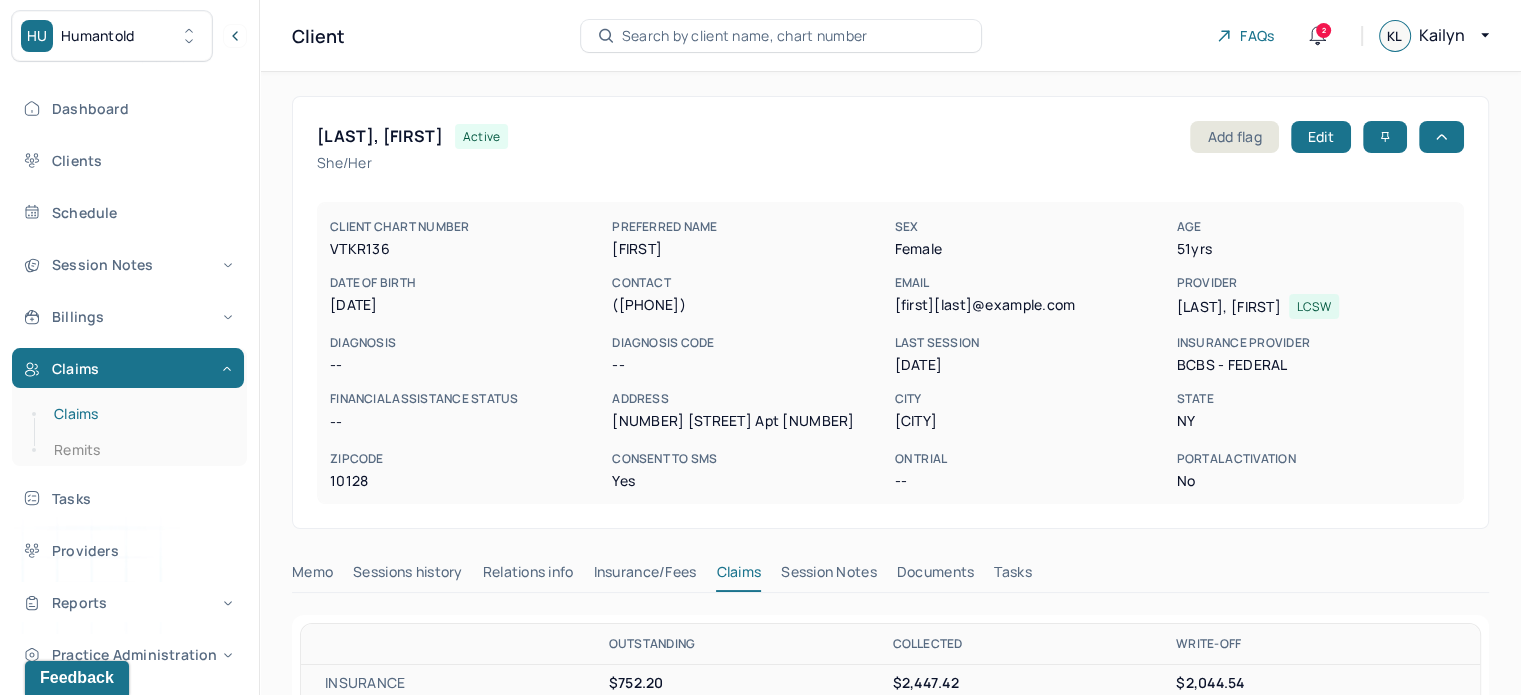 click on "Claims" at bounding box center [139, 414] 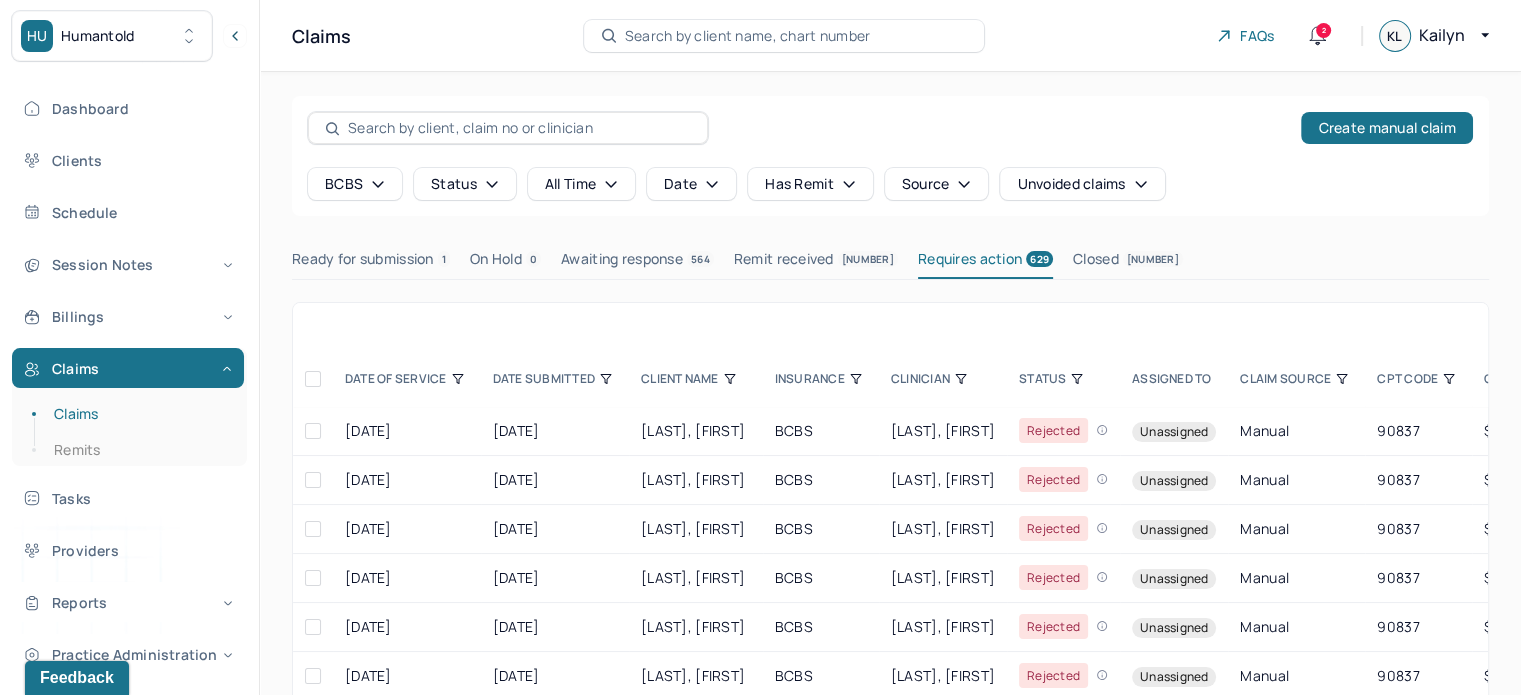 click on "Ready for submission 1" at bounding box center [371, 263] 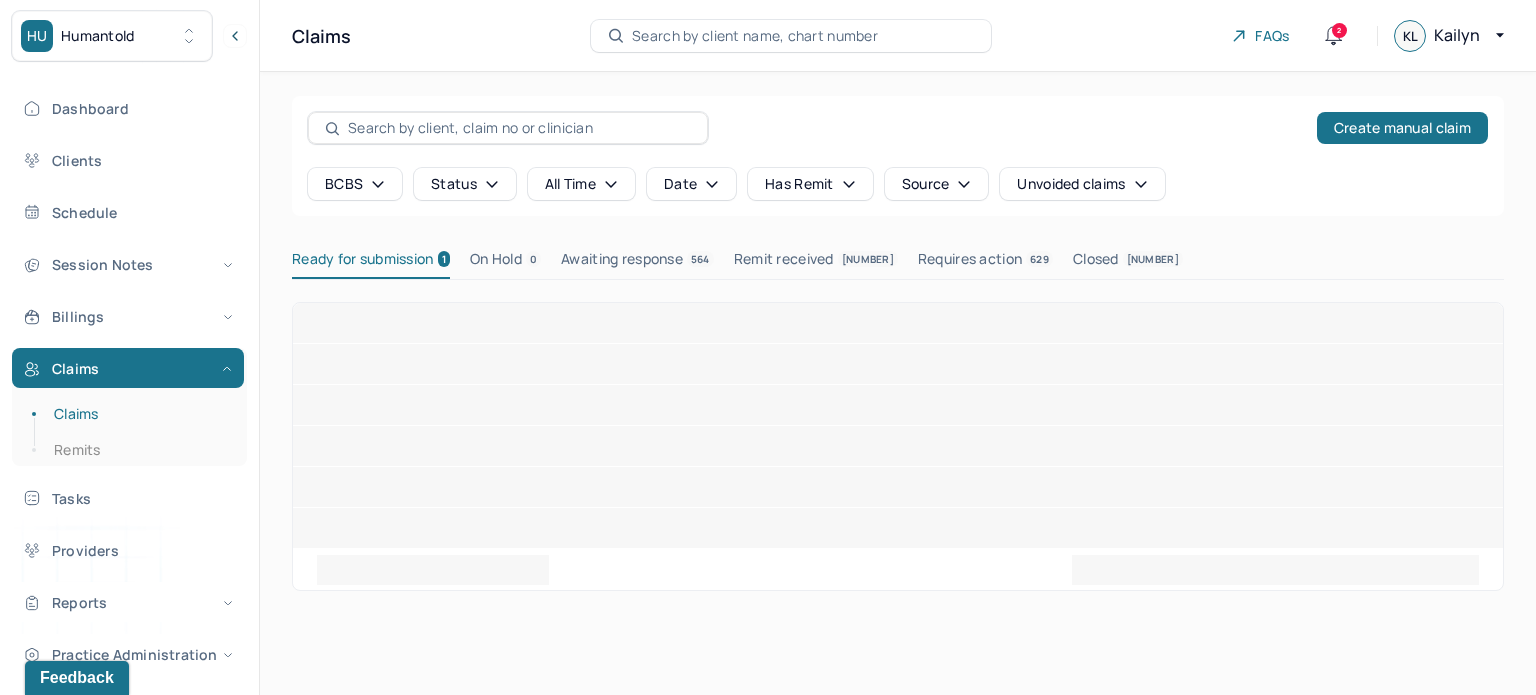 click on "Ready for submission 1" at bounding box center (371, 263) 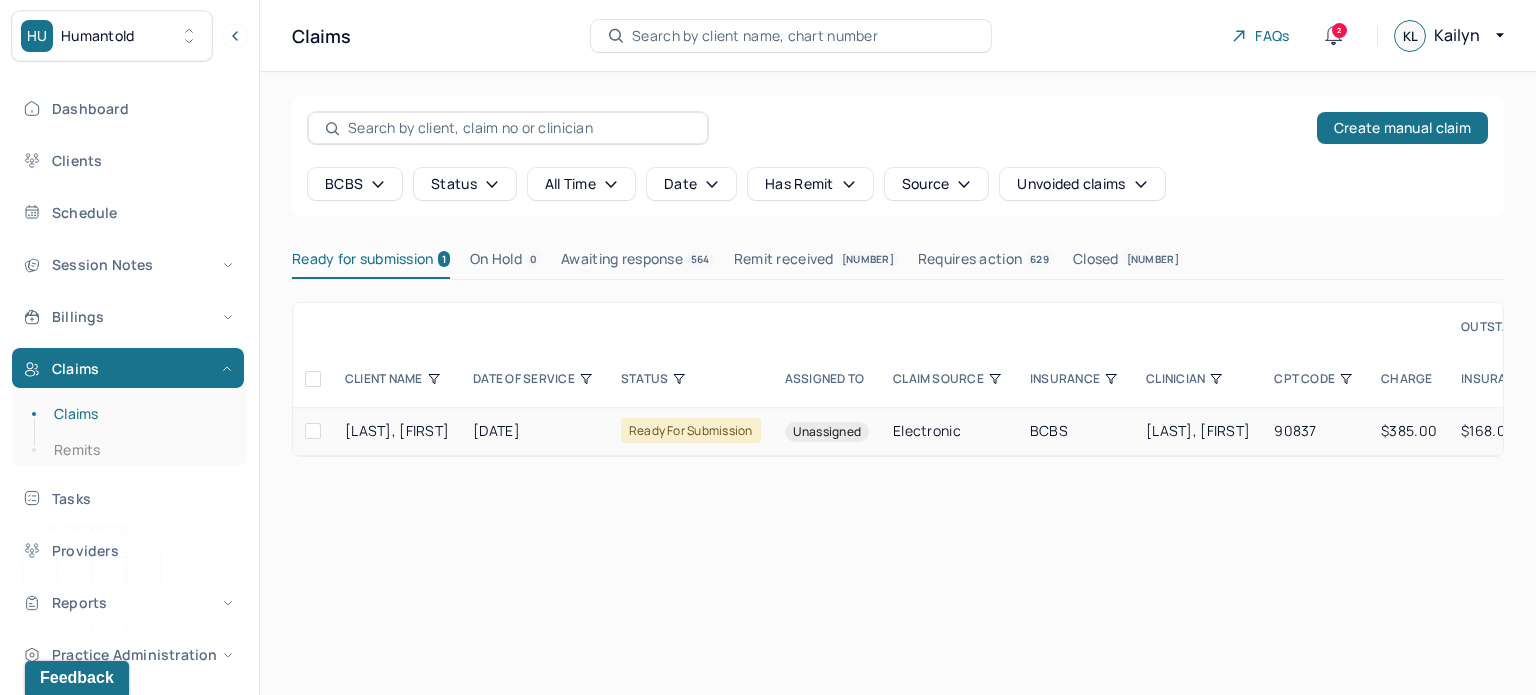 click at bounding box center [313, 431] 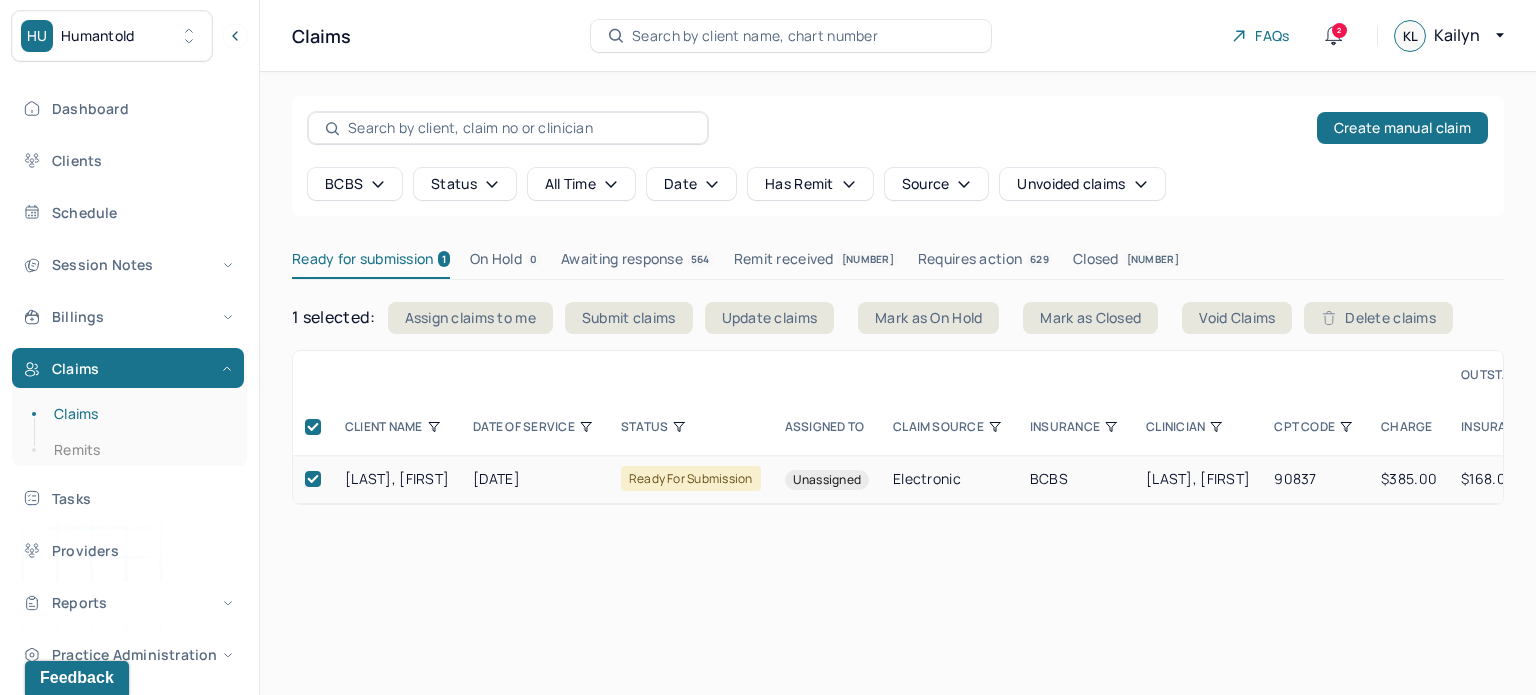 click on "BROWNING, TAYLOR [DATE] ready for submission Unassigned Electronic BCBS LIU, MELISSA 90837 $385.00 $168.00 $217.00 No No" at bounding box center [898, 403] 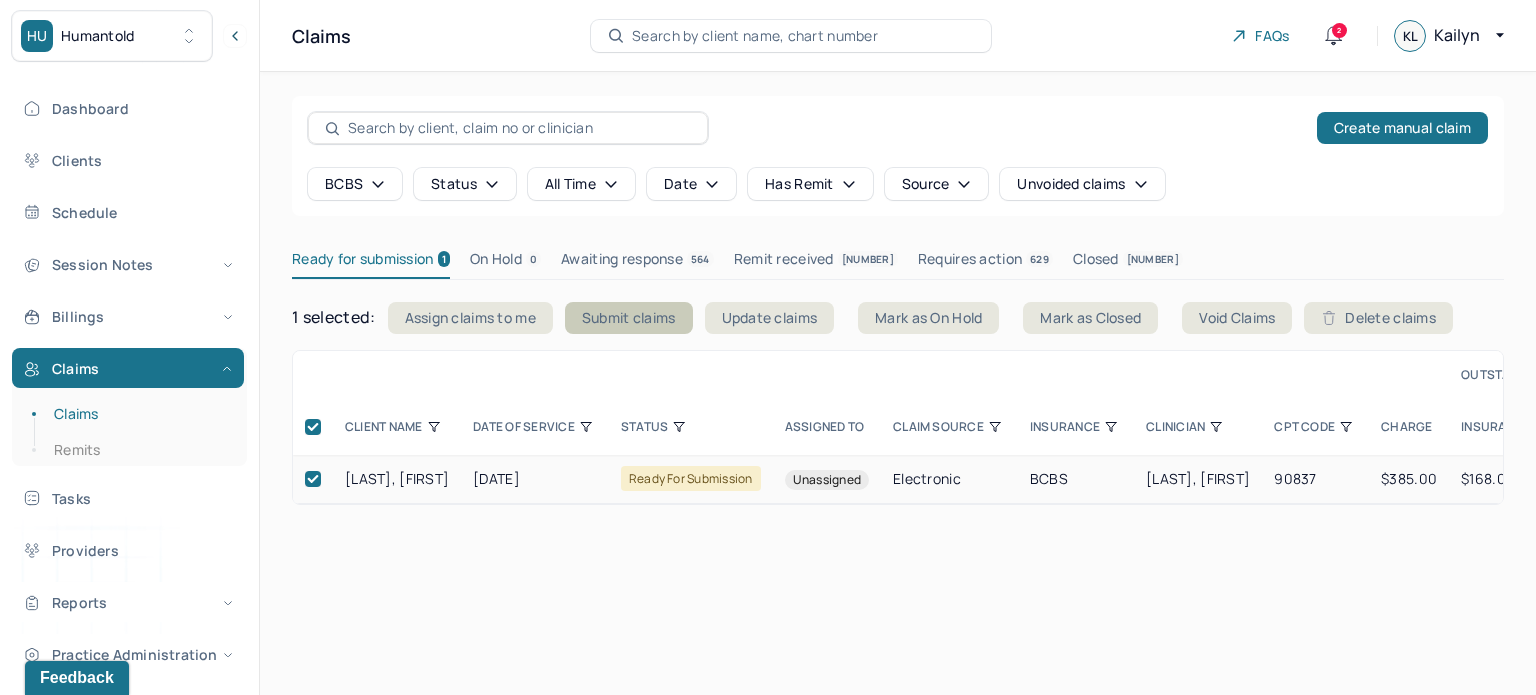 click on "Submit claims" at bounding box center [629, 318] 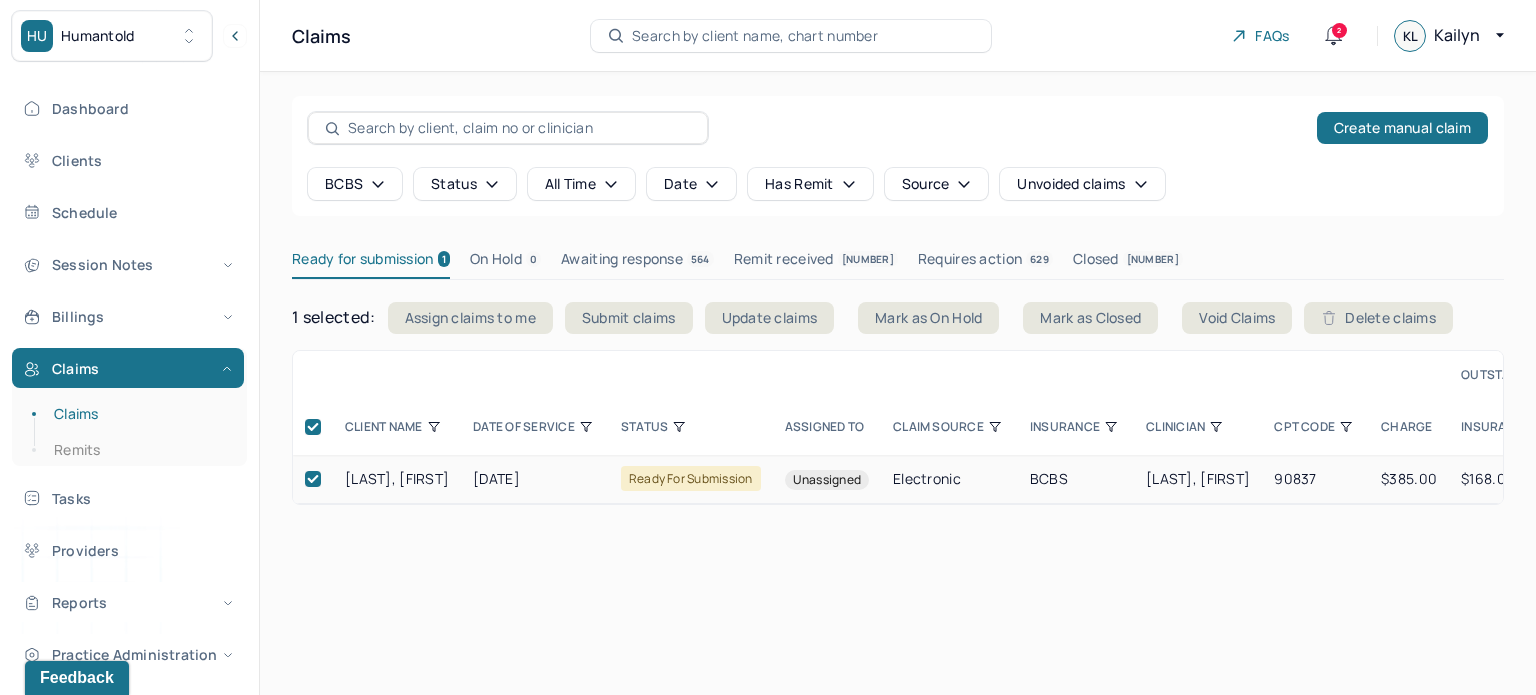click on "Create manual claim BCBS Status all time Date Has Remit Source Unvoided claims" at bounding box center [898, 156] 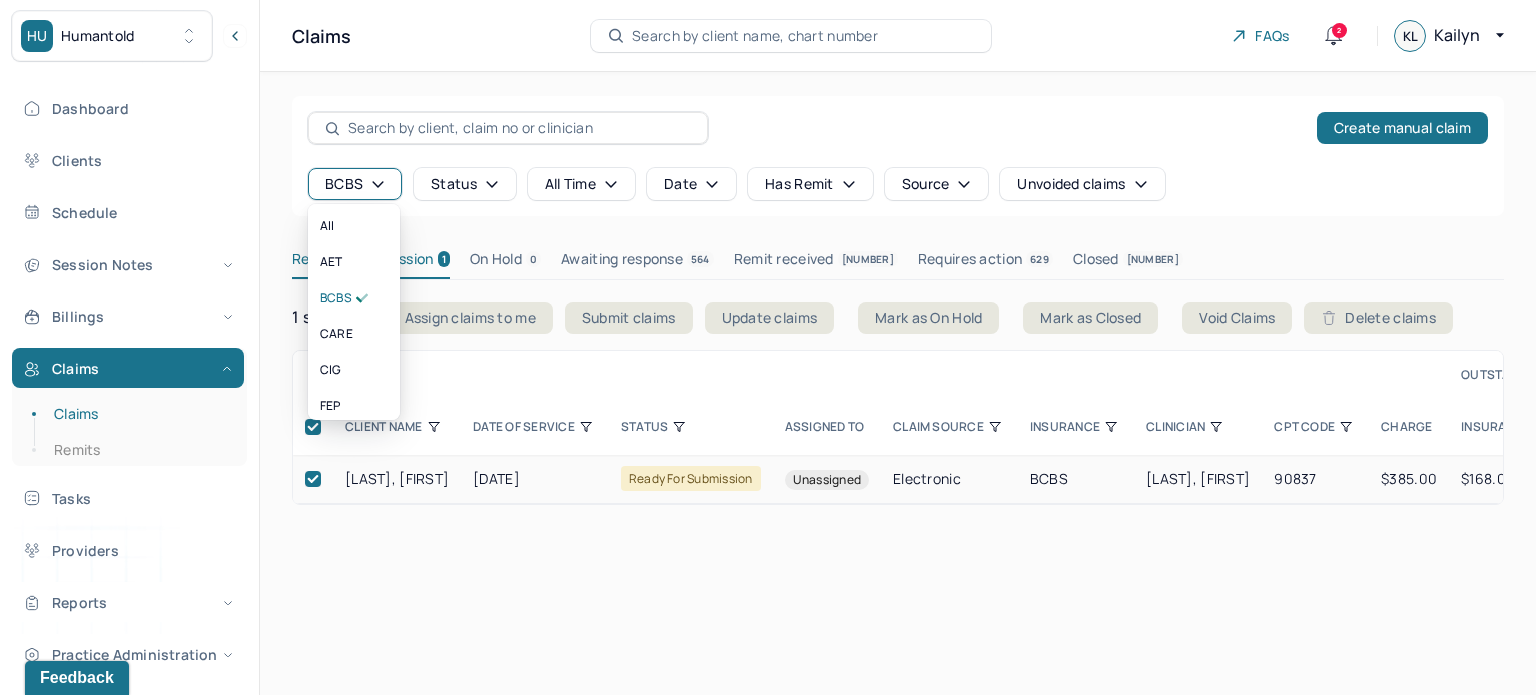 click on "BCBS" at bounding box center [355, 184] 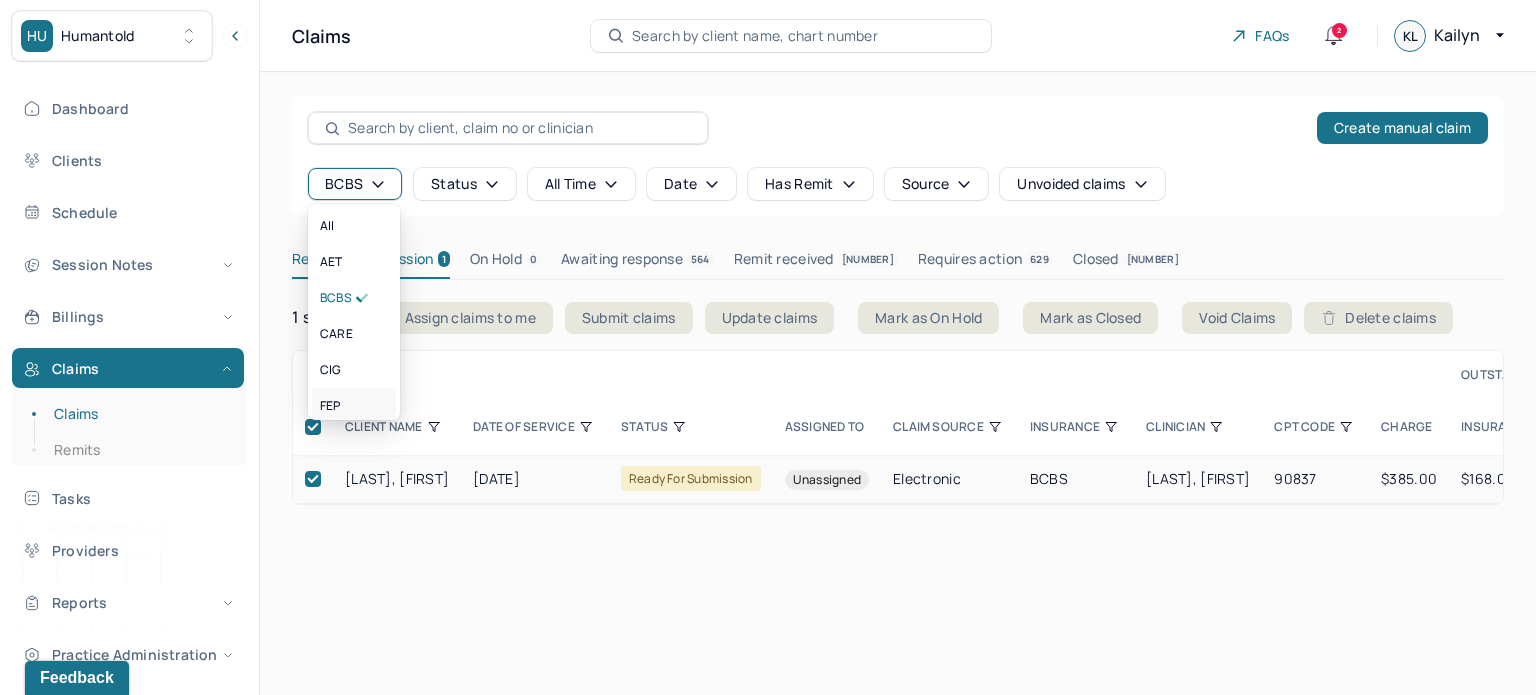 scroll, scrollTop: 4, scrollLeft: 0, axis: vertical 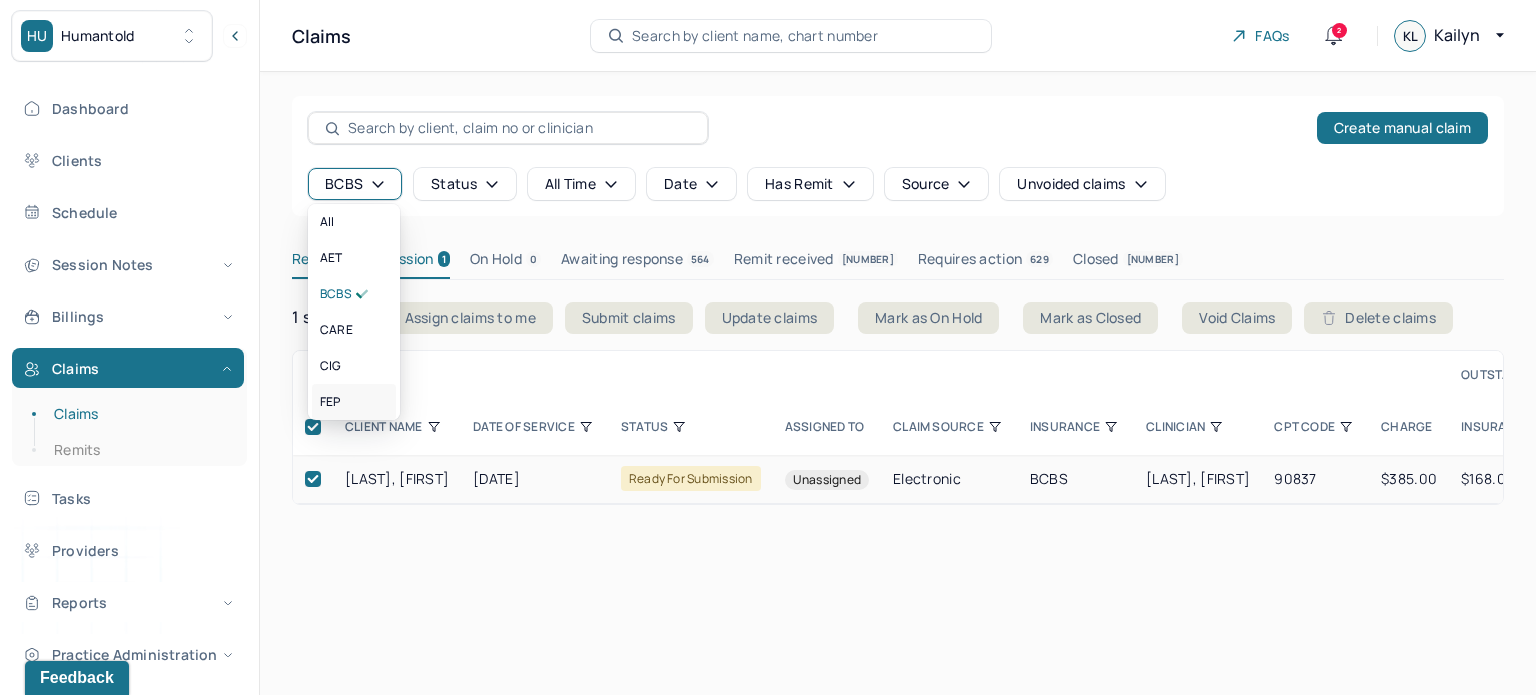click on "FEP" at bounding box center (354, 402) 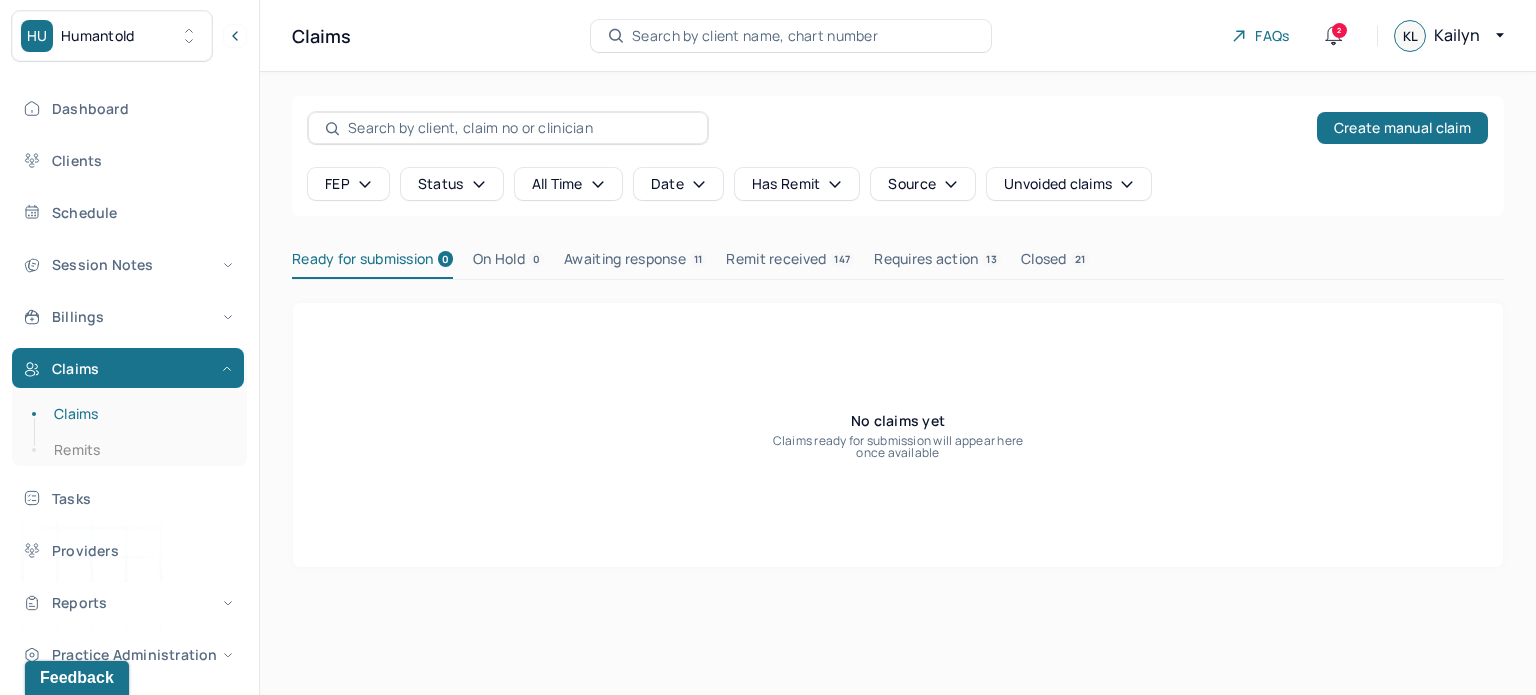click on "FEP" at bounding box center (348, 184) 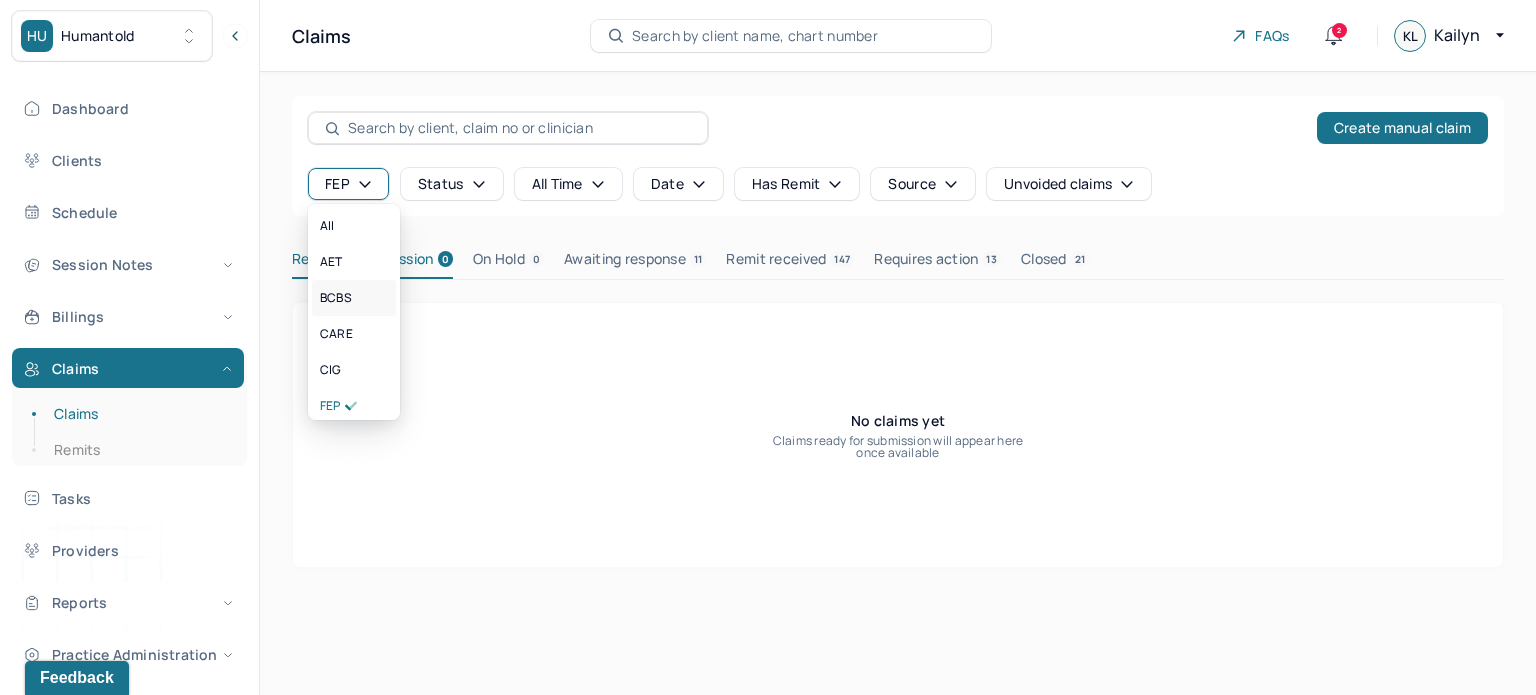 click on "BCBS" at bounding box center [354, 298] 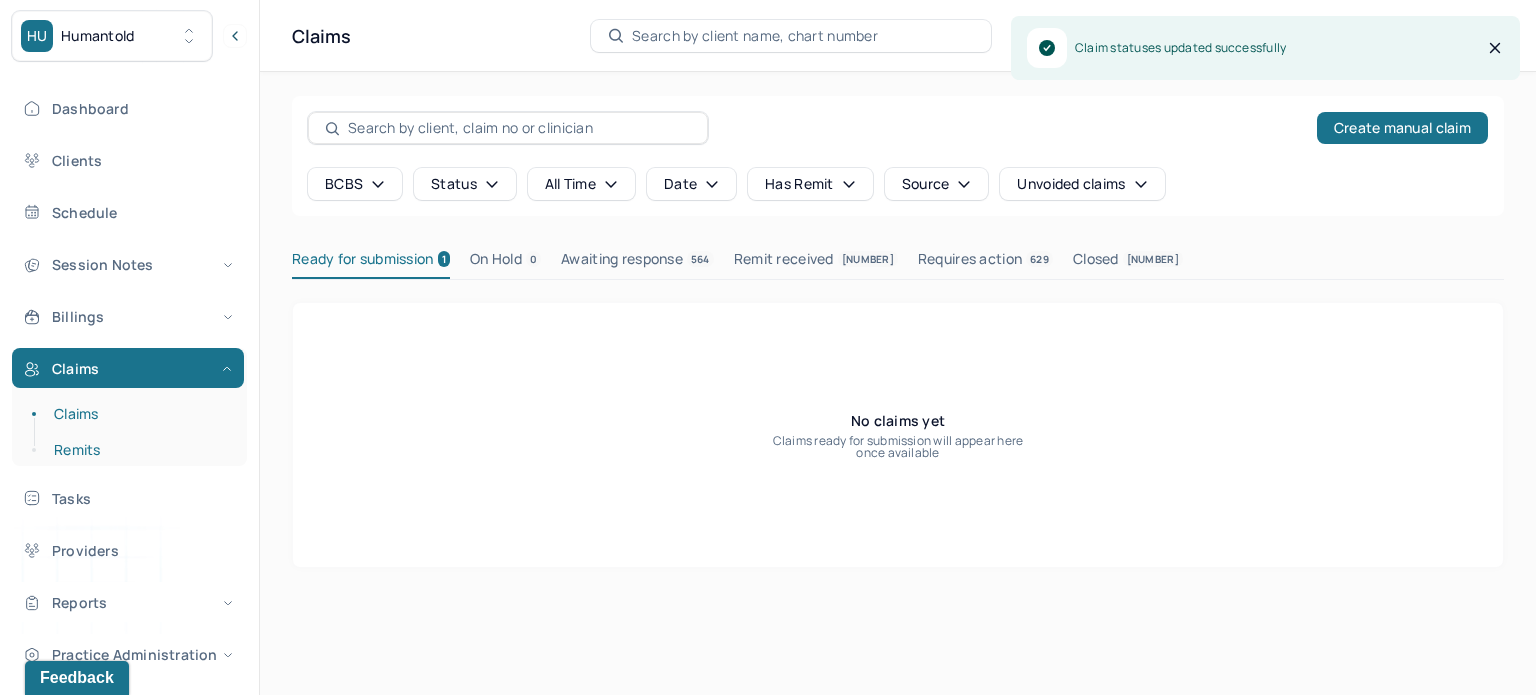 click on "Remits" at bounding box center [139, 450] 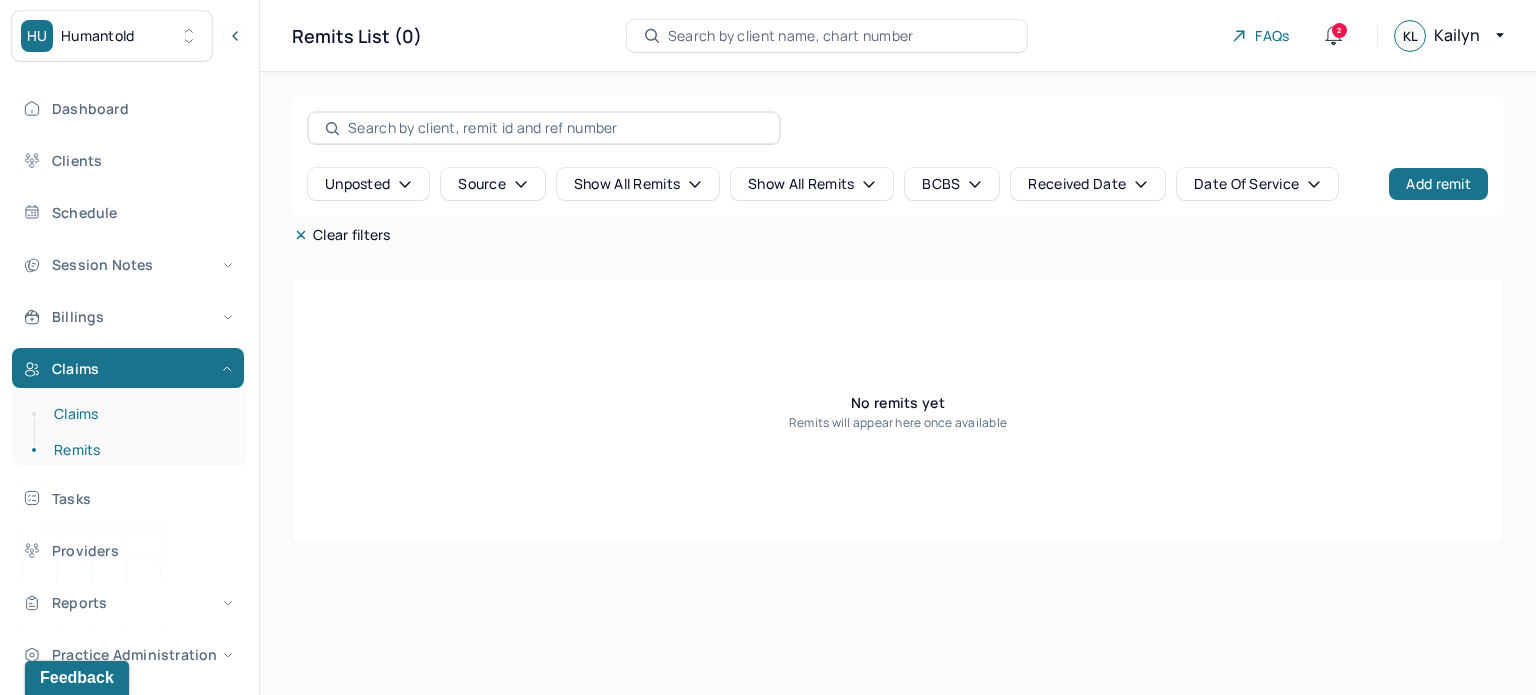 click on "Claims" at bounding box center [139, 414] 